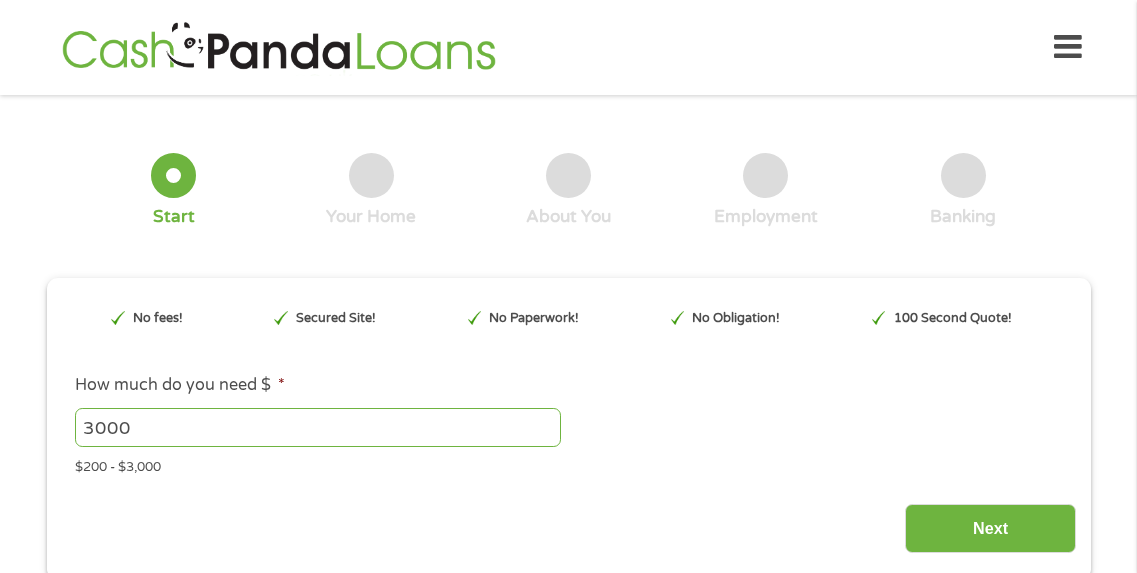 scroll, scrollTop: 0, scrollLeft: 0, axis: both 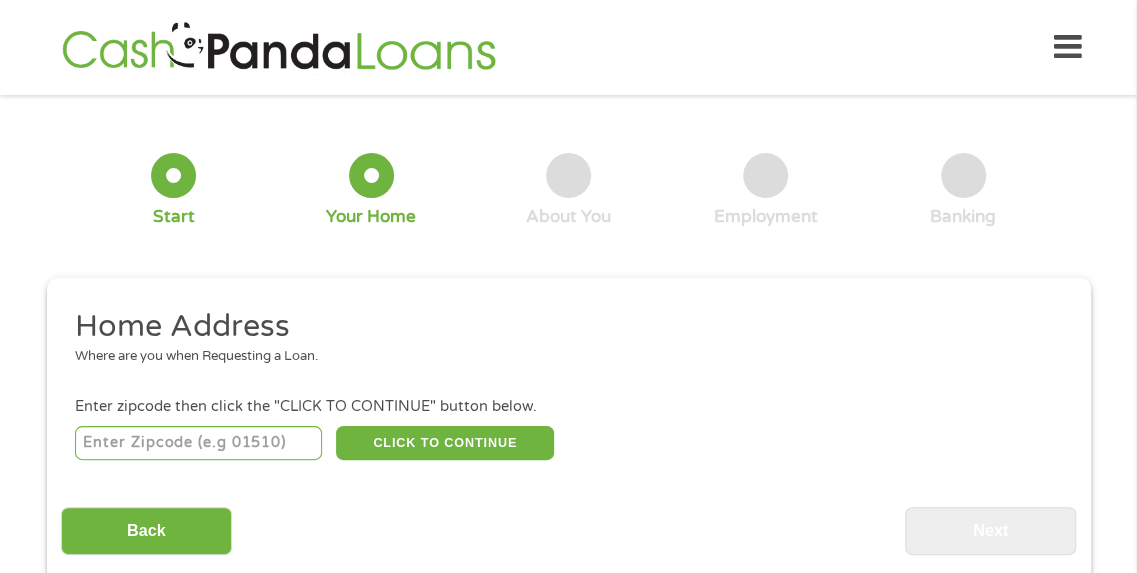 click at bounding box center (198, 443) 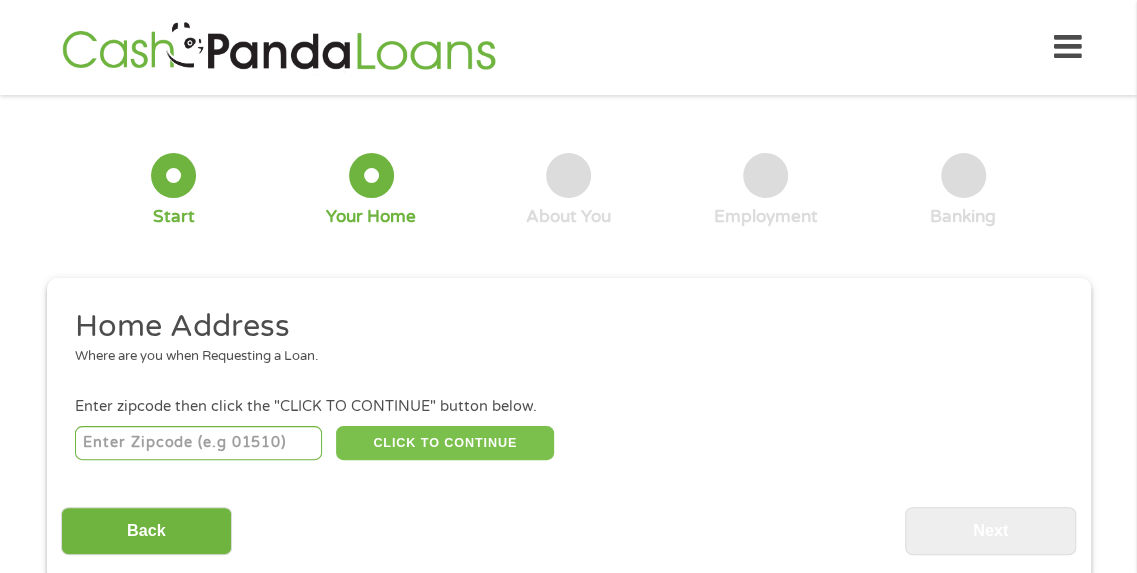 click on "CLICK TO CONTINUE" at bounding box center [445, 443] 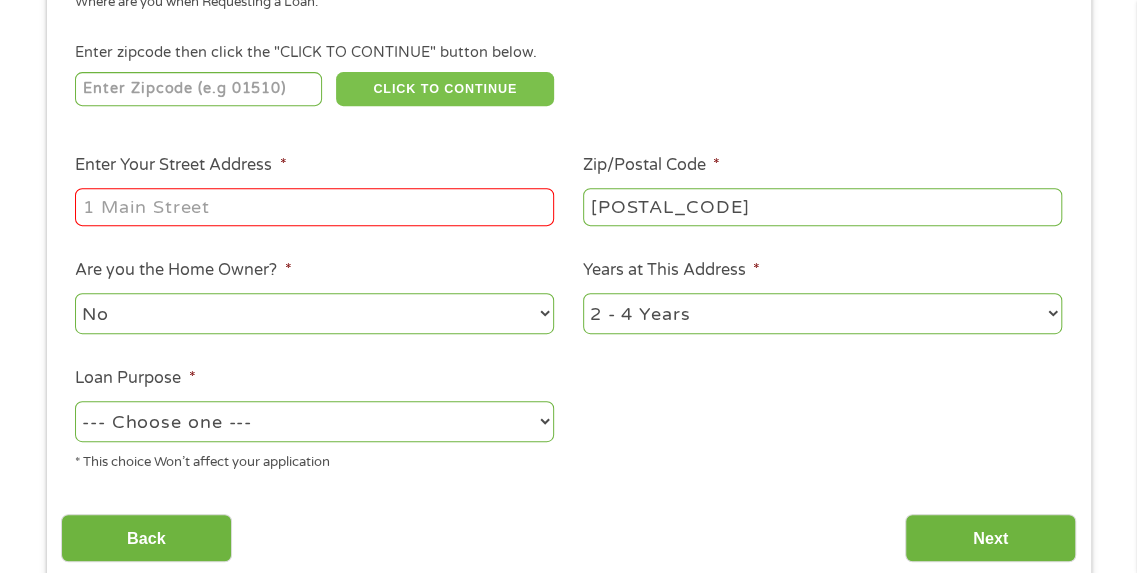 scroll, scrollTop: 358, scrollLeft: 0, axis: vertical 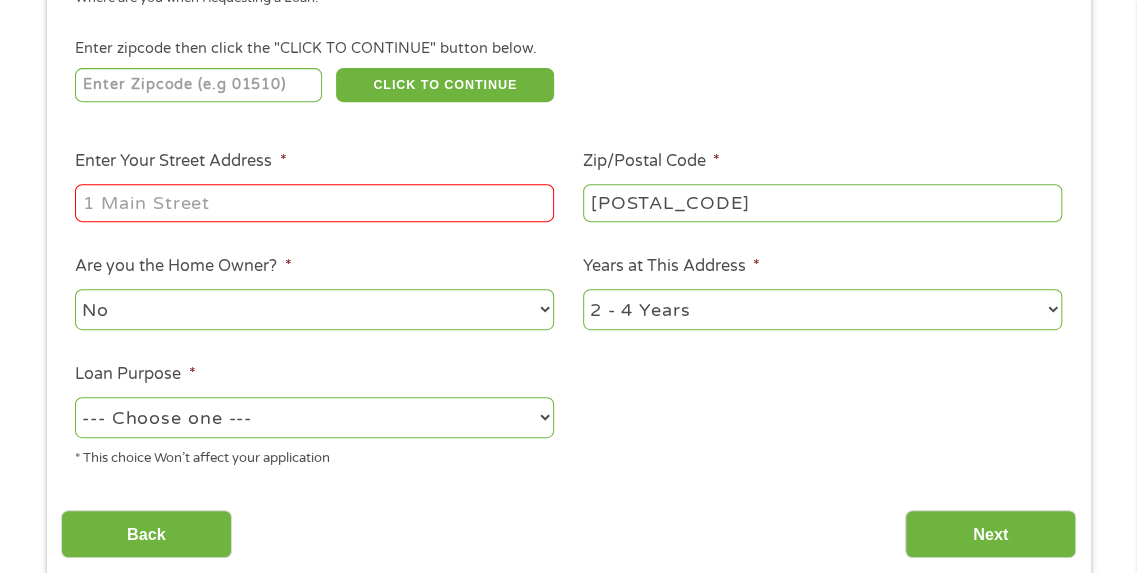 drag, startPoint x: 545, startPoint y: 421, endPoint x: 545, endPoint y: 441, distance: 20 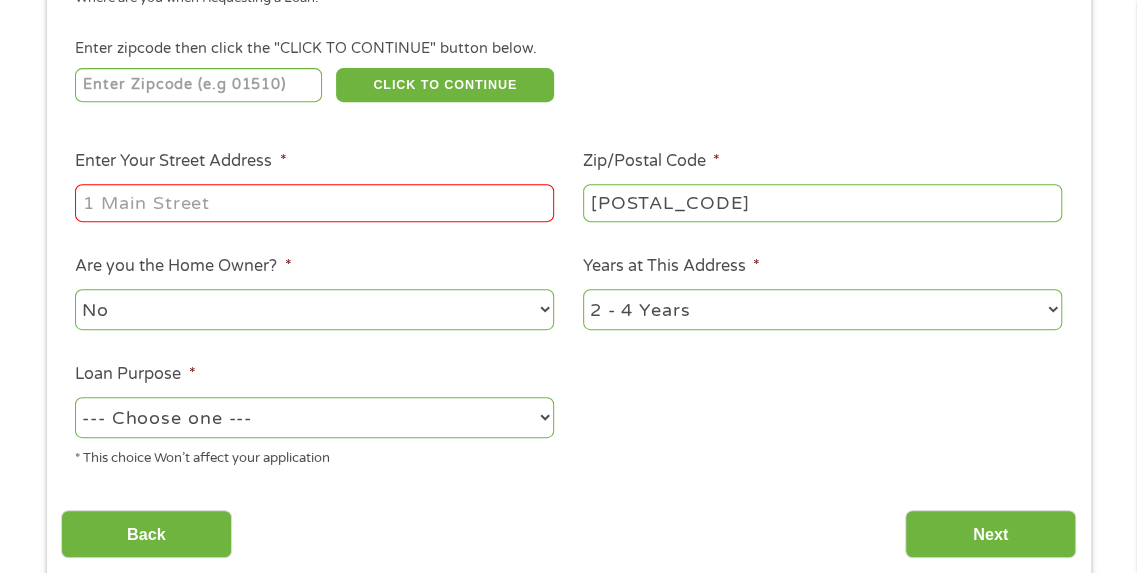select on "carloan" 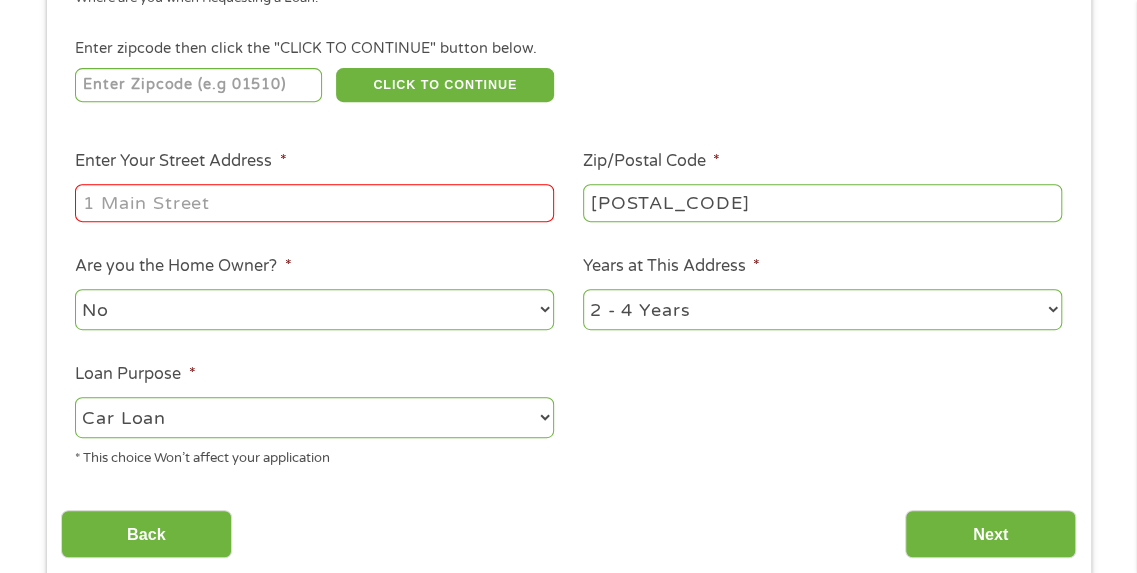 click on "--- Choose one --- Pay Bills Debt Consolidation Home Improvement Major Purchase Car Loan Short Term Cash Medical Expenses Other" at bounding box center (314, 417) 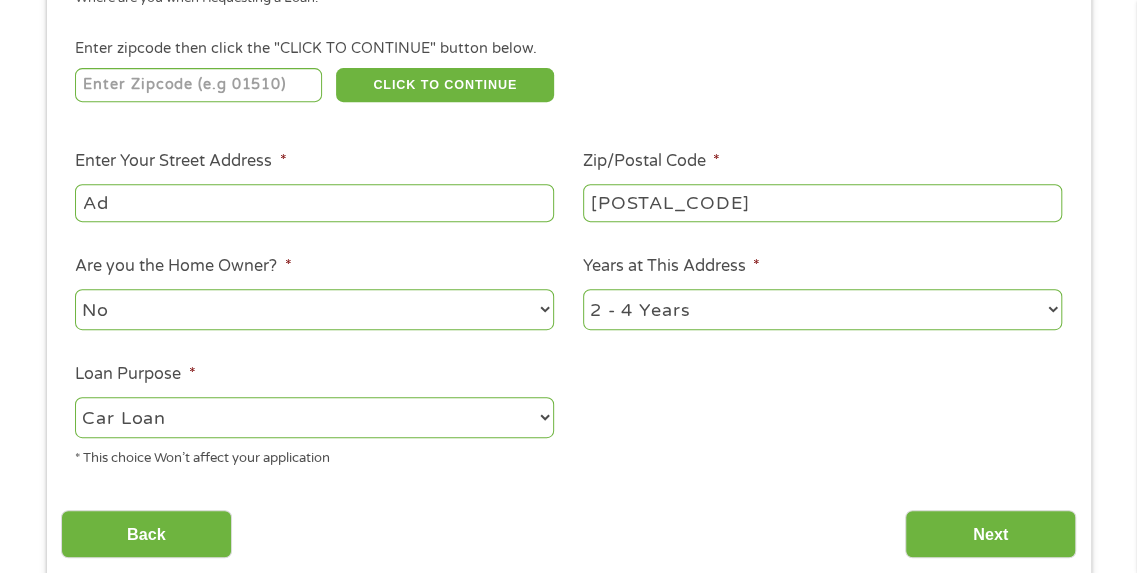 type on "A" 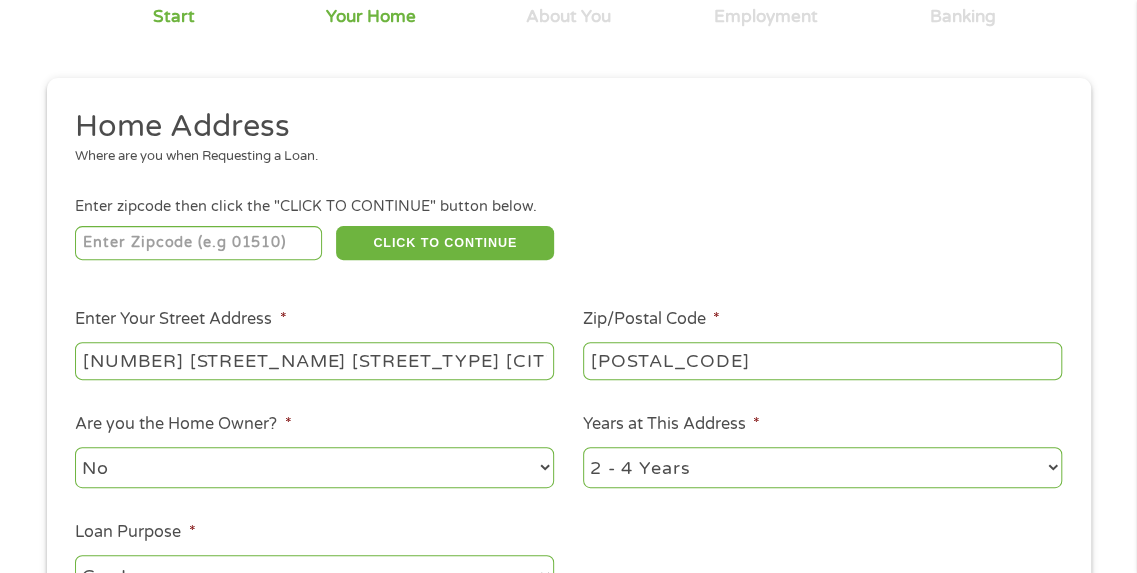 scroll, scrollTop: 182, scrollLeft: 0, axis: vertical 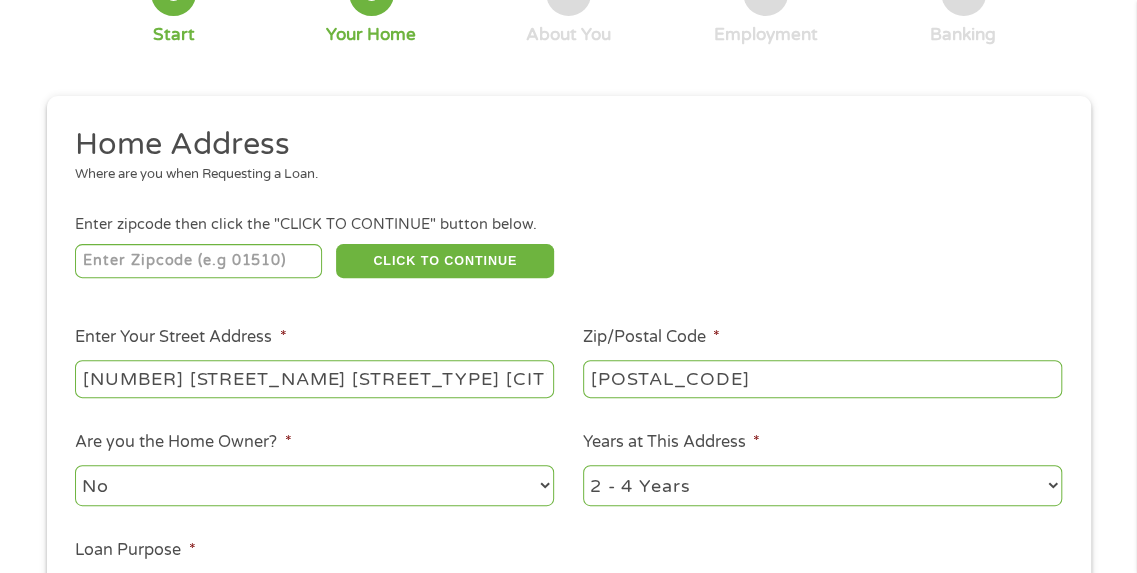 type on "[NUMBER] [STREET_NAME] [STREET_TYPE] [CITY] [STATE]" 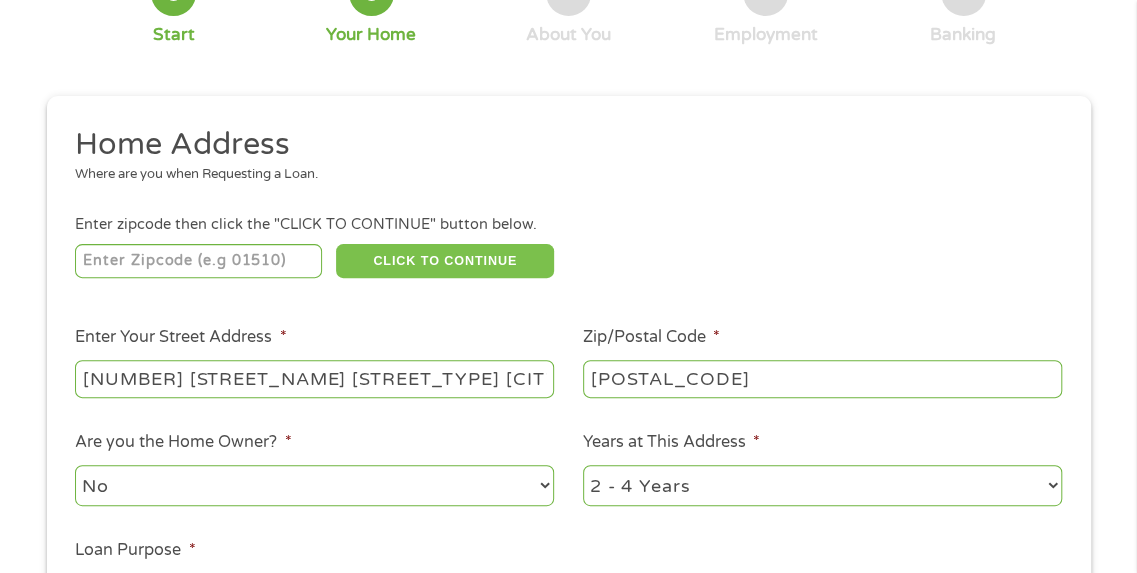 click on "Home Address Where are you when Requesting a Loan.
Enter zipcode then click the "CLICK TO CONTINUE" button below.
[POSTAL_CODE]
CLICK TO CONTINUE
Please recheck your Zipcode, it seems to be Incorrect Enter Your Street Address * [NUMBER] [STREET_NAME] [STREET_TYPE] [CITY] [STATE] Zip/Postal Code * [POSTAL_CODE] This field is hidden when viewing the form City * [CITY] This field is hidden when viewing the form State * Alabama Alaska Arizona Arkansas California Colorado Connecticut Delaware Florida Georgia Hawaii Idaho Illinois Indiana Iowa Kansas Kentucky Louisiana Maine Maryland Massachusetts Michigan Minnesota Mississippi Missouri Montana Nebraska Nevada New Hampshire New Jersey New Mexico North Carolina North Dakota Ohio Oklahoma Oregon Pennsylvania Rhode Island South Carolina South Dakota Tennessee Texas Utah Vermont Virginia Washington West Virginia Wisconsin Wyoming Are you the Home Owner? * No Yes Years at This Address * 1 Year or less 1 - 2 Years 2 - 4 Years Over 4 Years Loan Purpose * --- Choose one --- Pay Bills Car Loan" at bounding box center (568, 392) 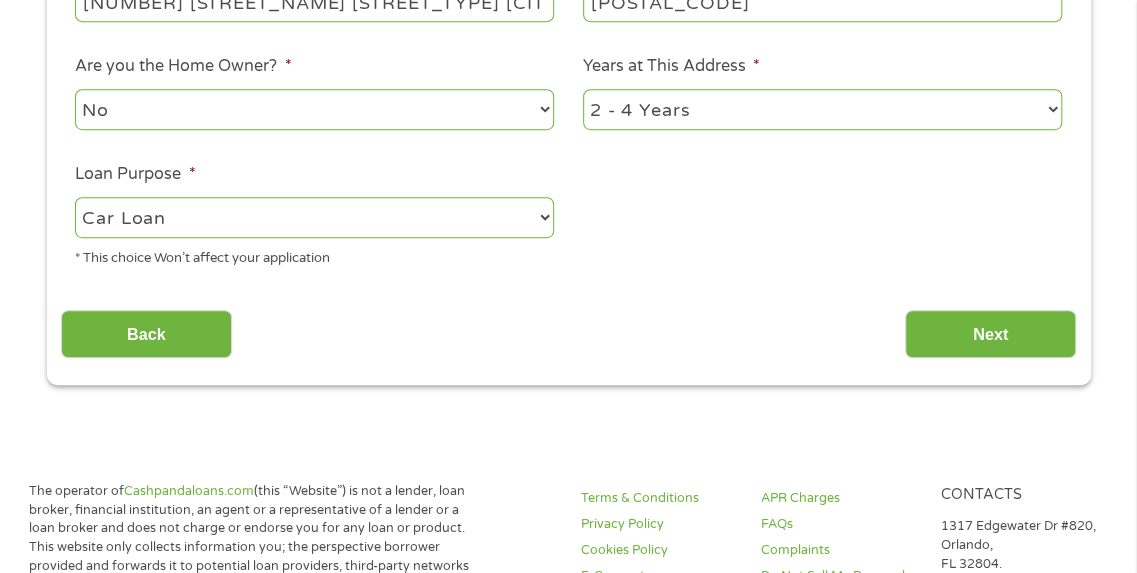 scroll, scrollTop: 590, scrollLeft: 0, axis: vertical 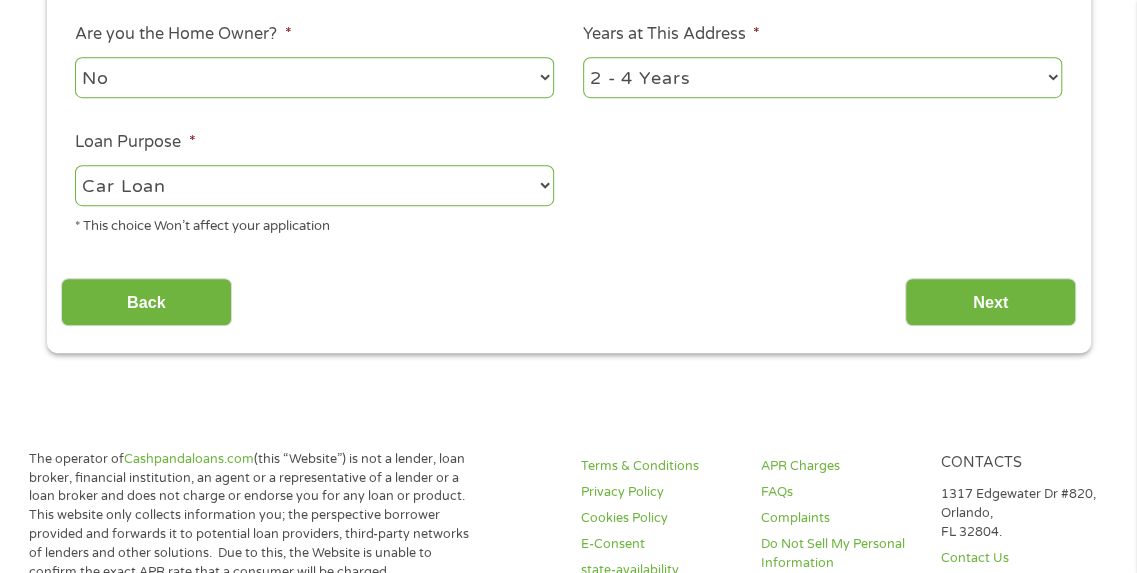 click on "Next" at bounding box center [990, 302] 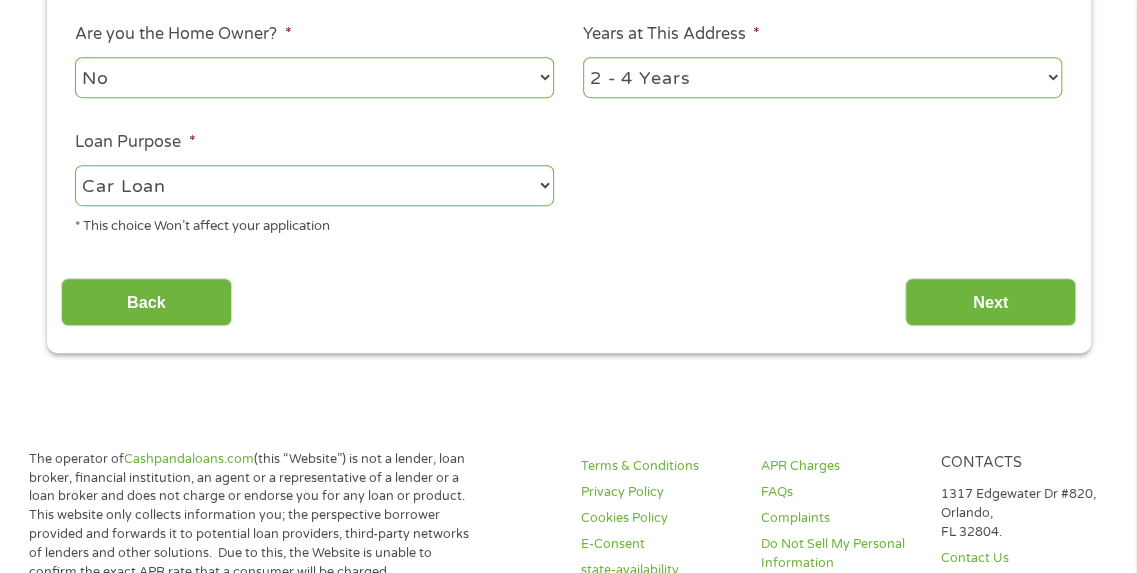 scroll, scrollTop: 8, scrollLeft: 8, axis: both 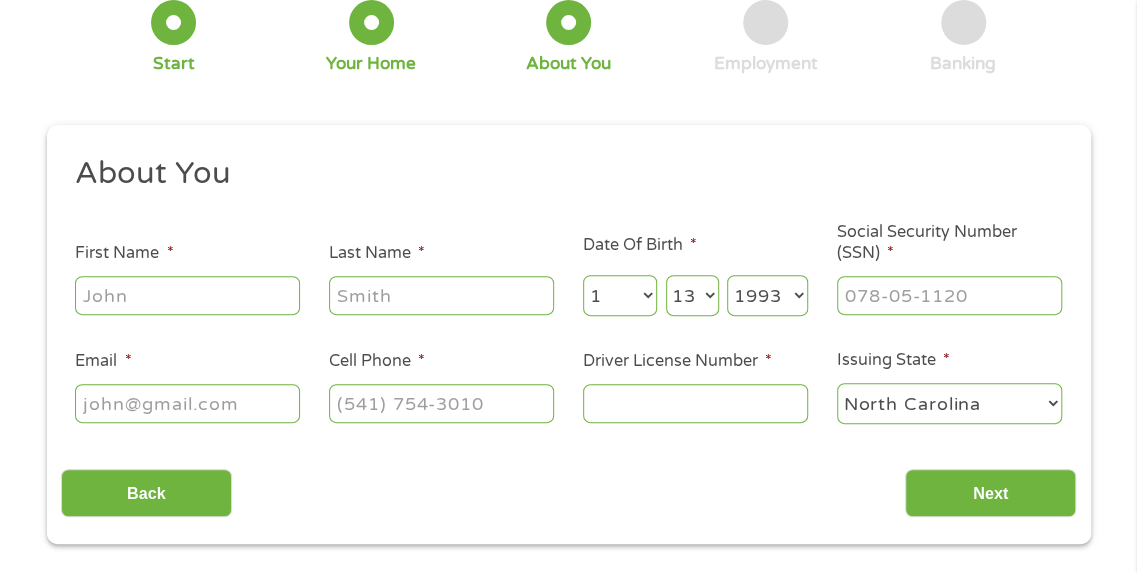 click on "First Name *" at bounding box center [187, 295] 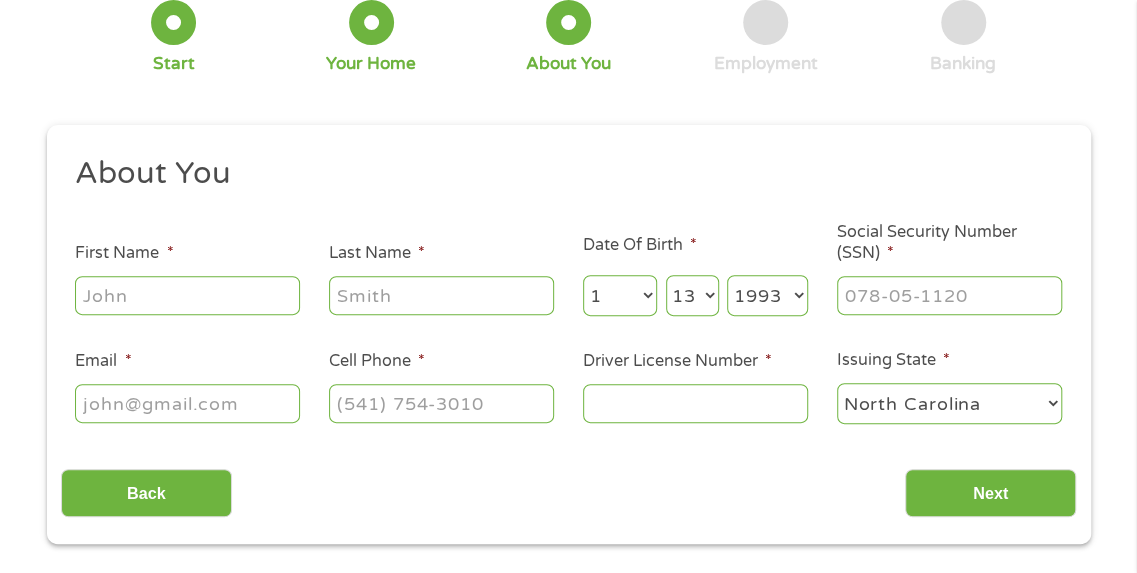 type on "[FIRST]" 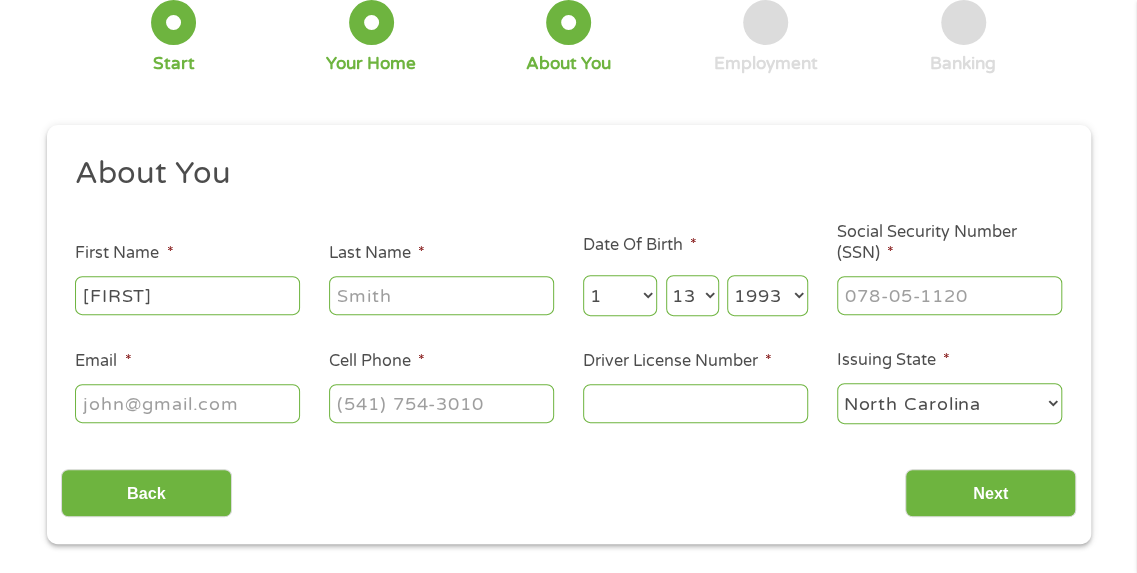 type on "[LAST]" 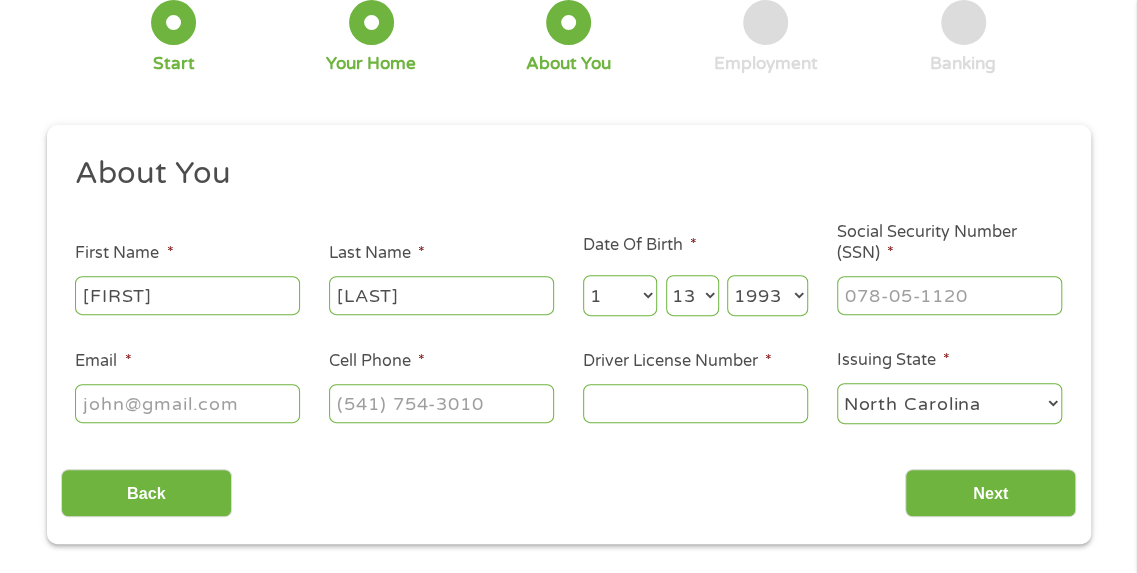 type on "[EMAIL]" 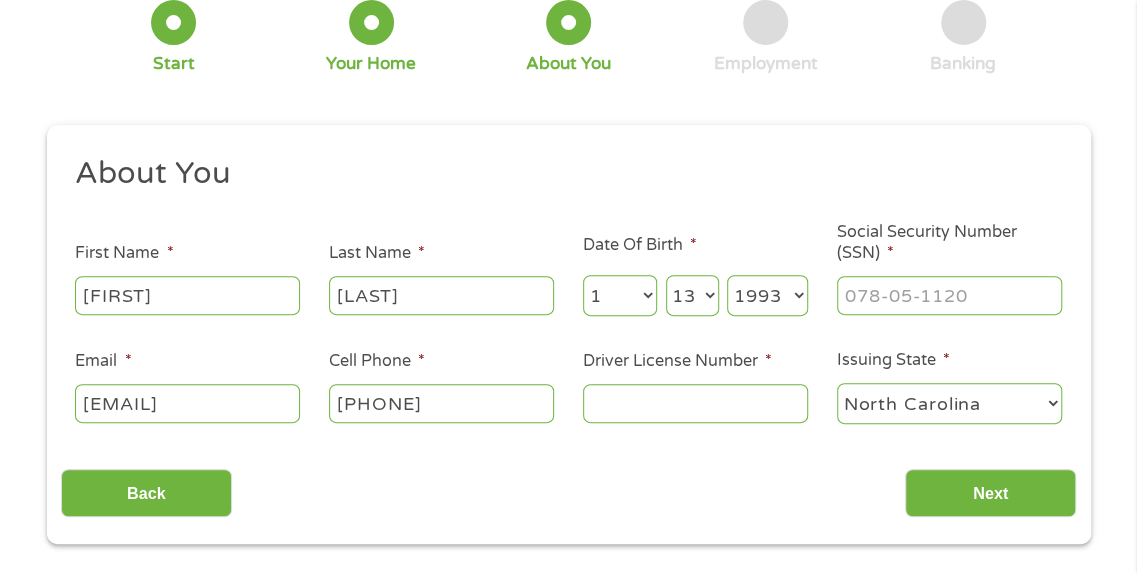 type on "[PHONE]" 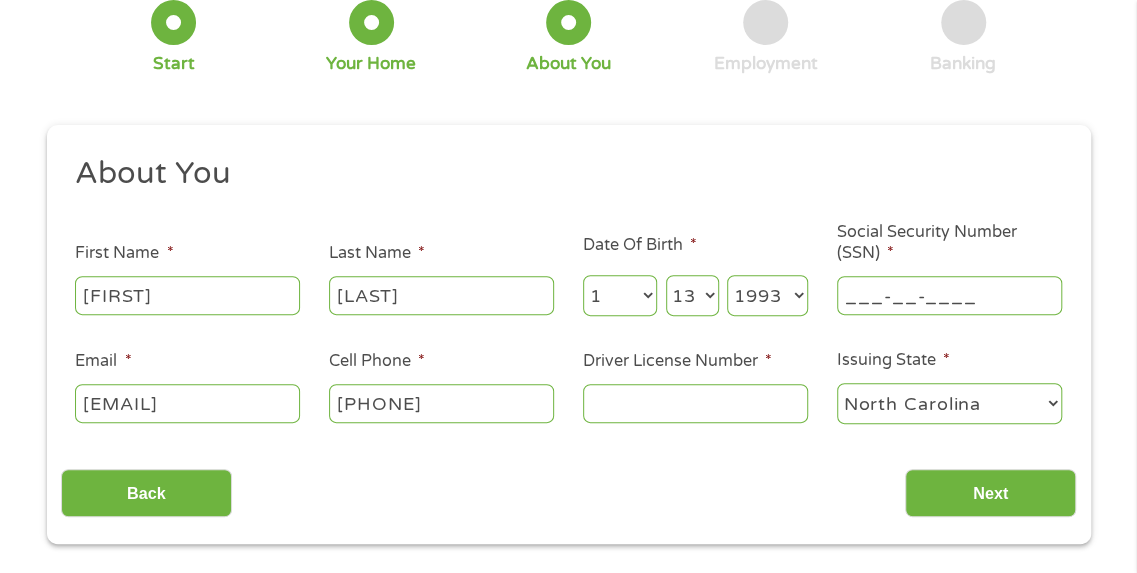 click on "___-__-____" at bounding box center [949, 295] 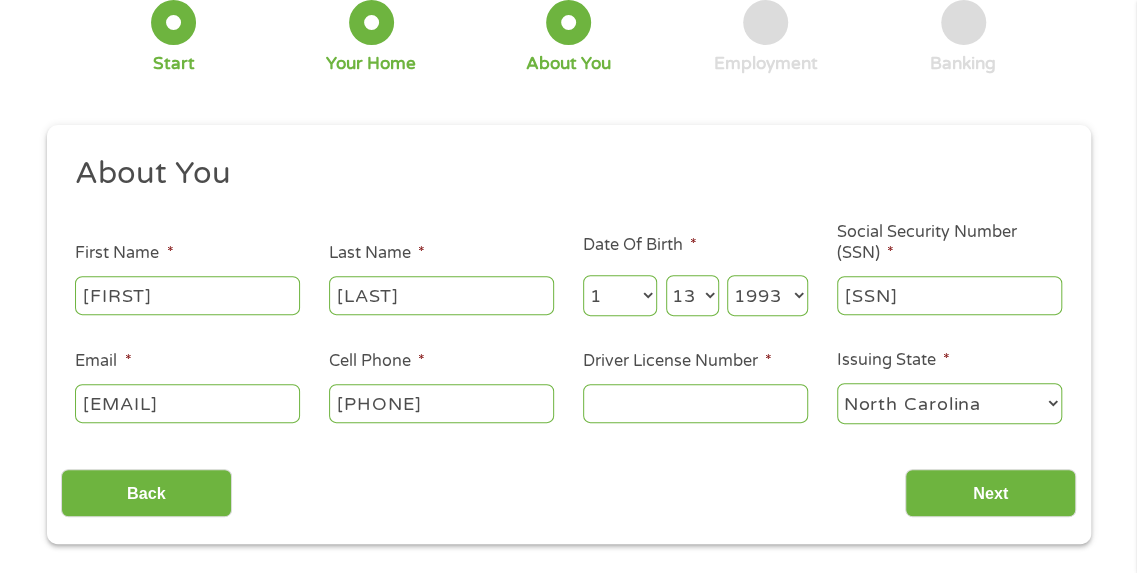 type on "[PHONE]" 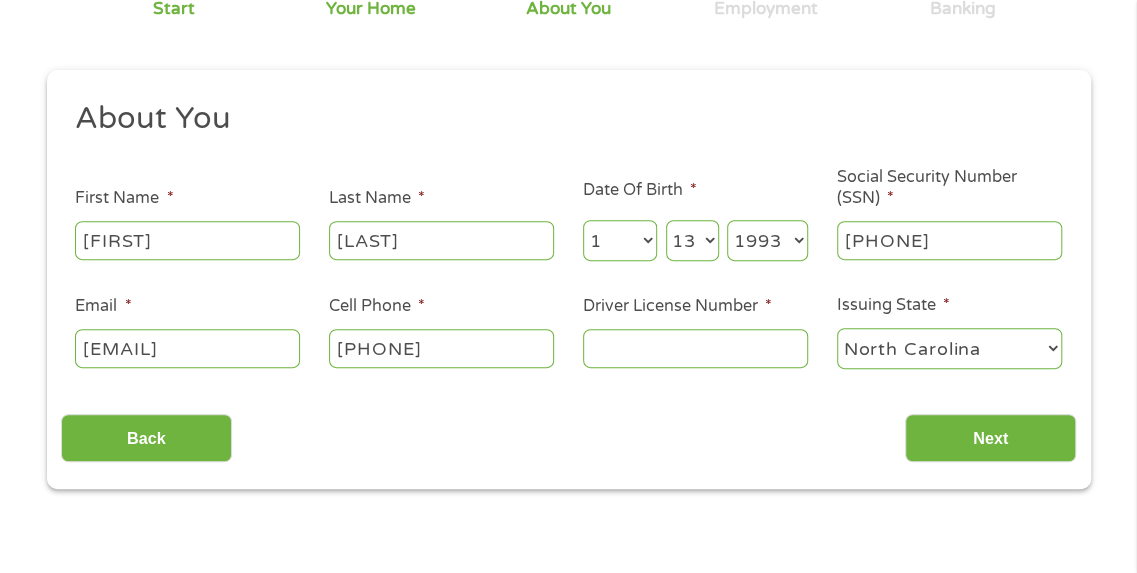 scroll, scrollTop: 390, scrollLeft: 0, axis: vertical 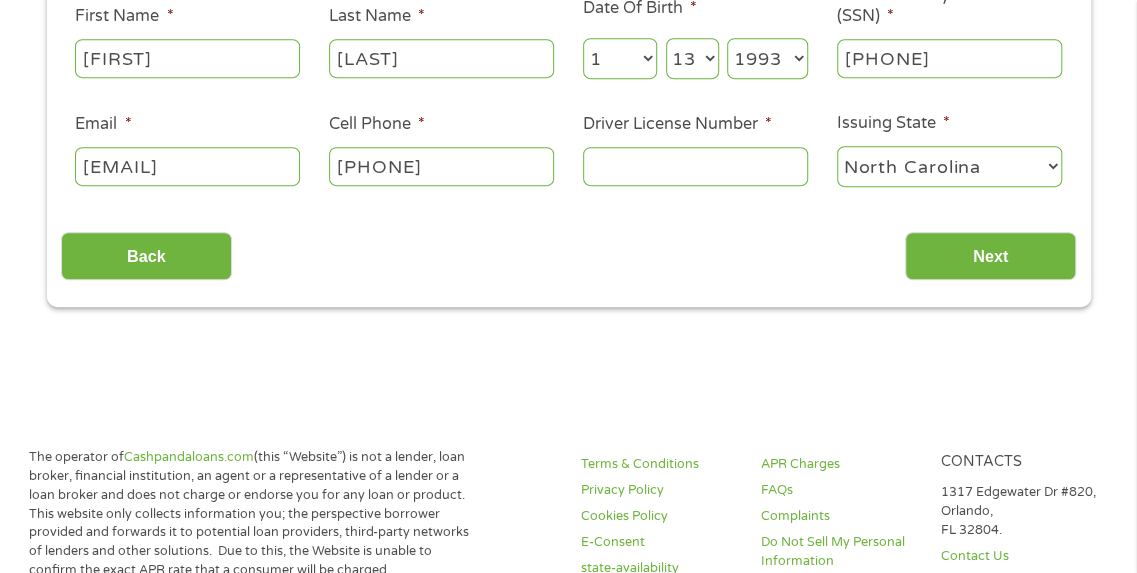 click on "Next" at bounding box center [990, 256] 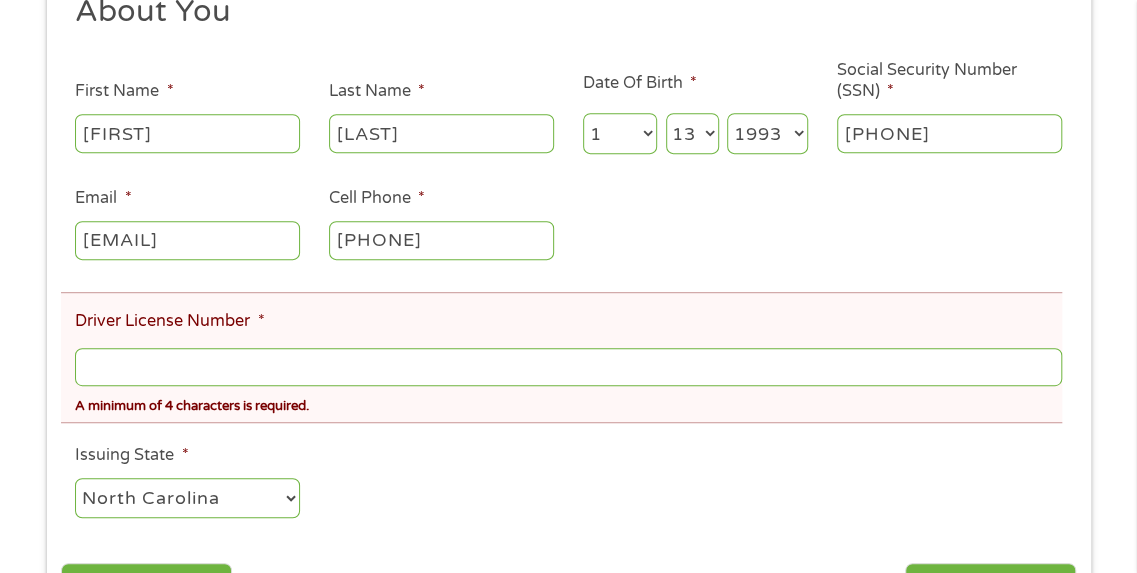scroll, scrollTop: 8, scrollLeft: 8, axis: both 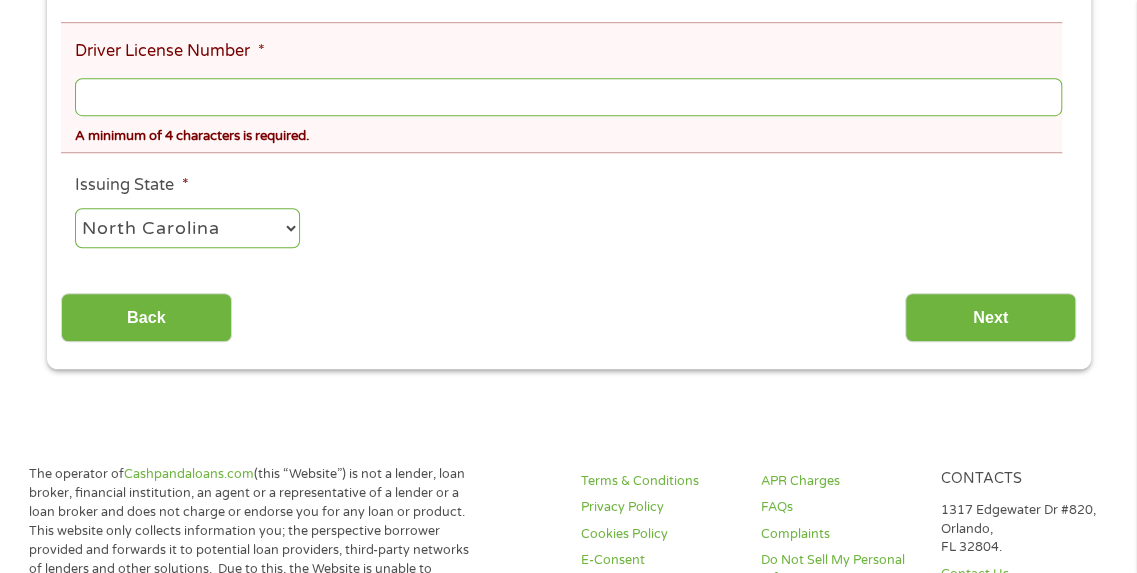 click on "Back" at bounding box center [146, 317] 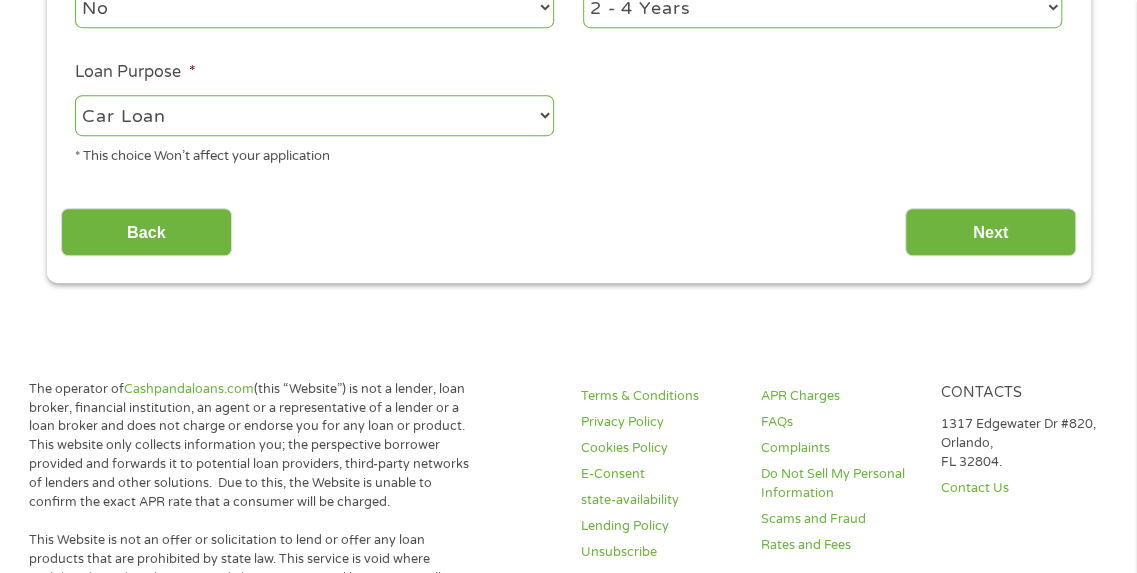 scroll, scrollTop: 8, scrollLeft: 8, axis: both 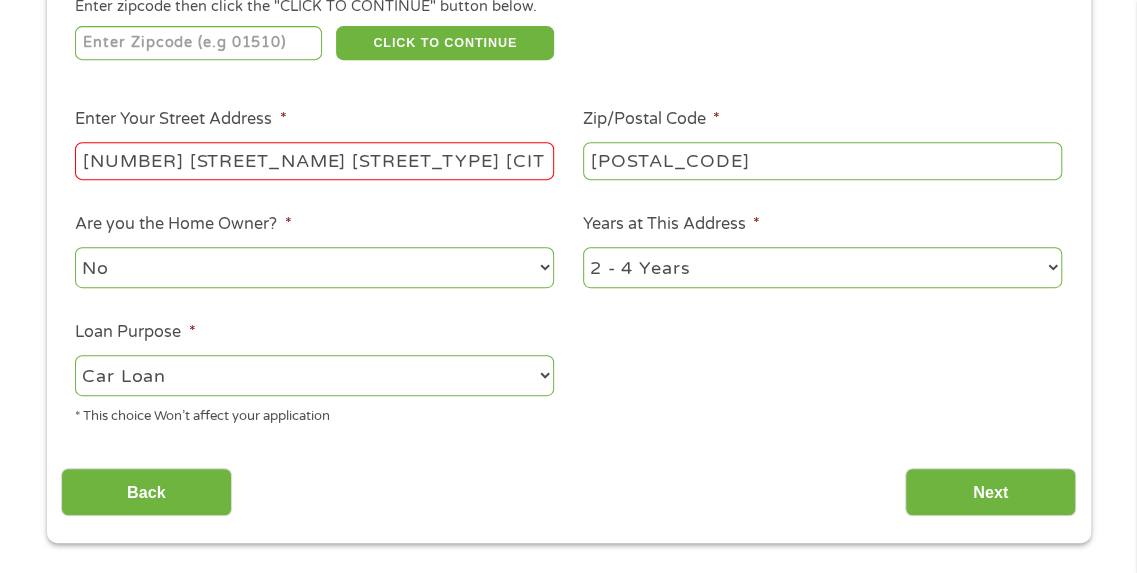 click on "--- Choose one --- Pay Bills Debt Consolidation Home Improvement Major Purchase Car Loan Short Term Cash Medical Expenses Other" at bounding box center (314, 375) 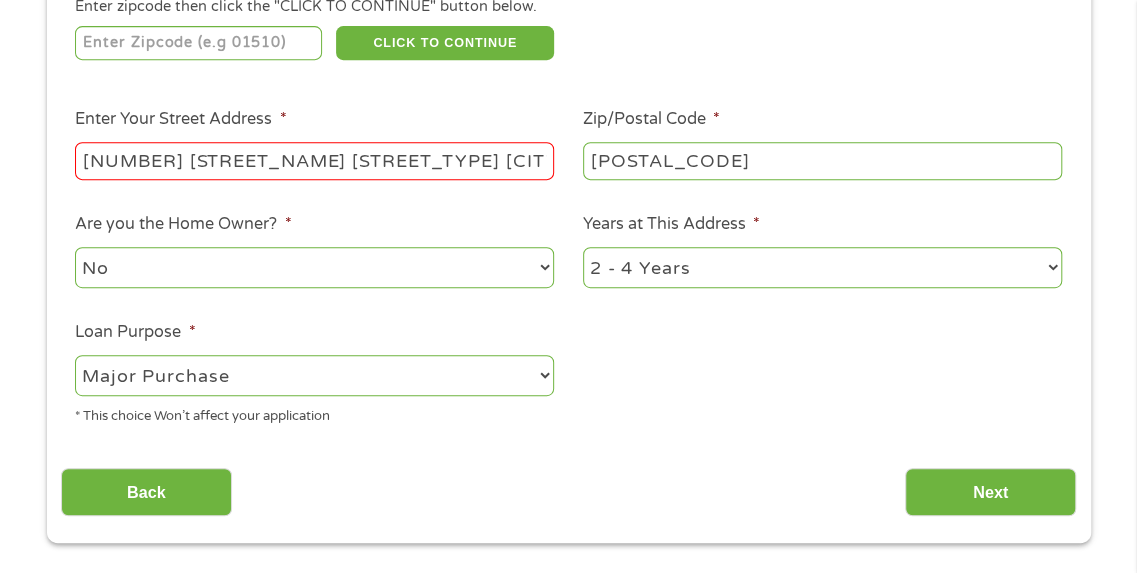 click on "--- Choose one --- Pay Bills Debt Consolidation Home Improvement Major Purchase Car Loan Short Term Cash Medical Expenses Other" at bounding box center (314, 375) 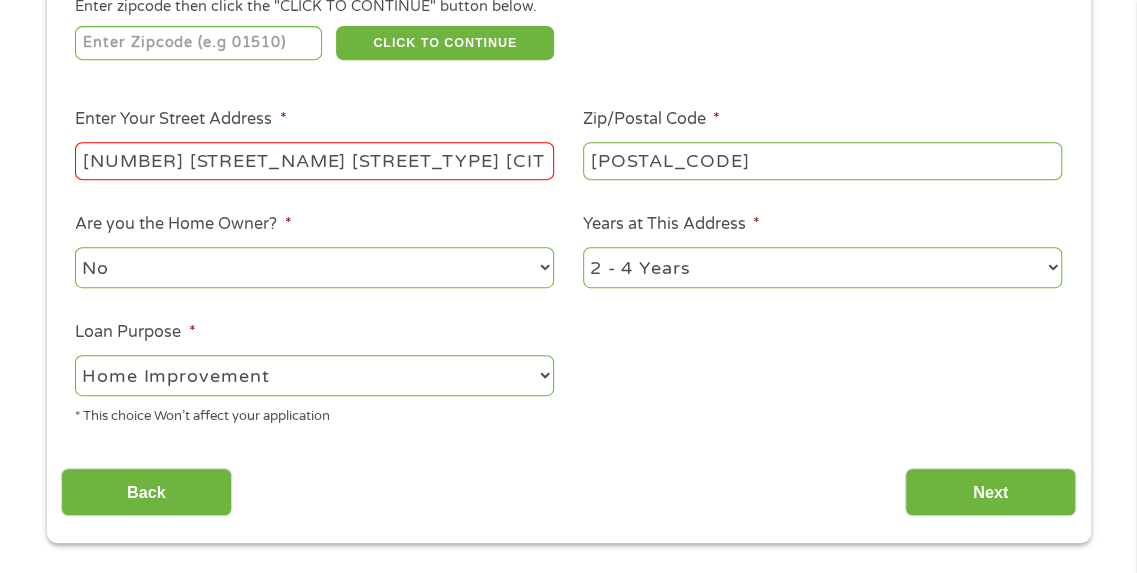 click on "--- Choose one --- Pay Bills Debt Consolidation Home Improvement Major Purchase Car Loan Short Term Cash Medical Expenses Other" at bounding box center (314, 375) 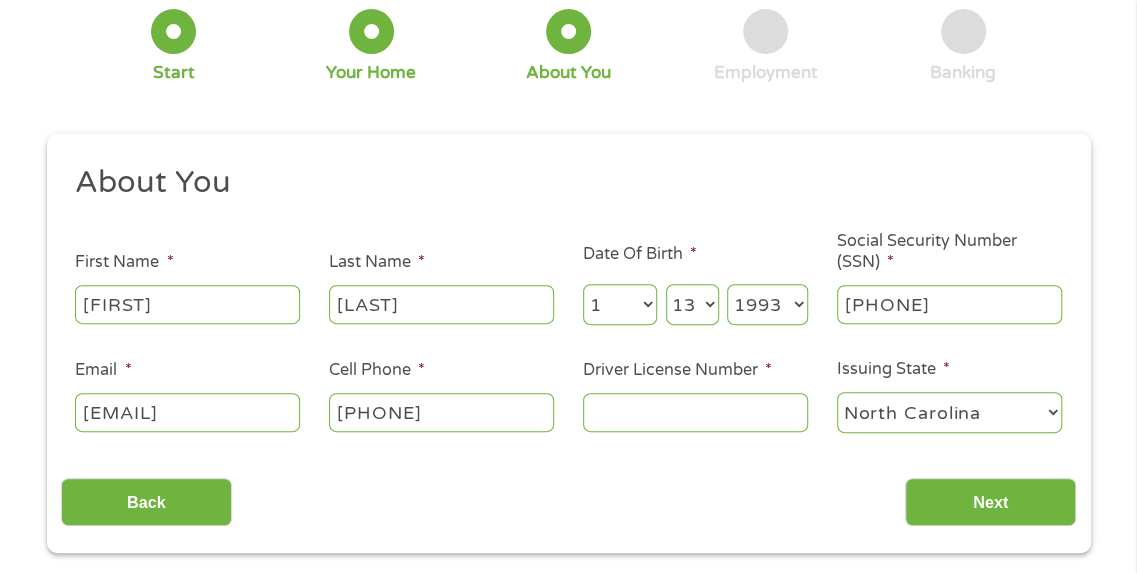 scroll, scrollTop: 244, scrollLeft: 0, axis: vertical 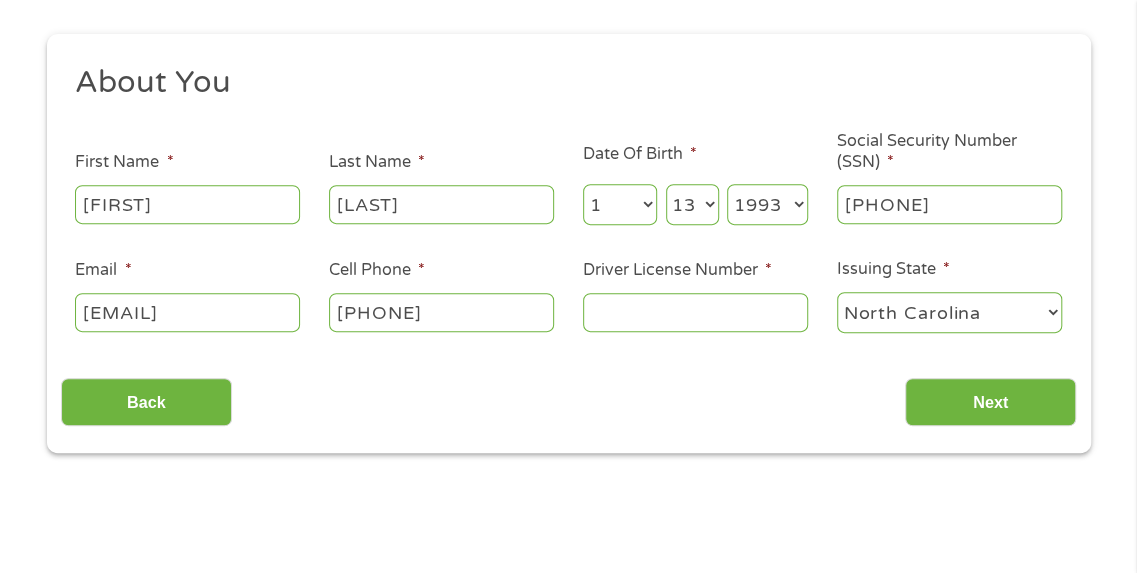 click on "Next" at bounding box center [990, 402] 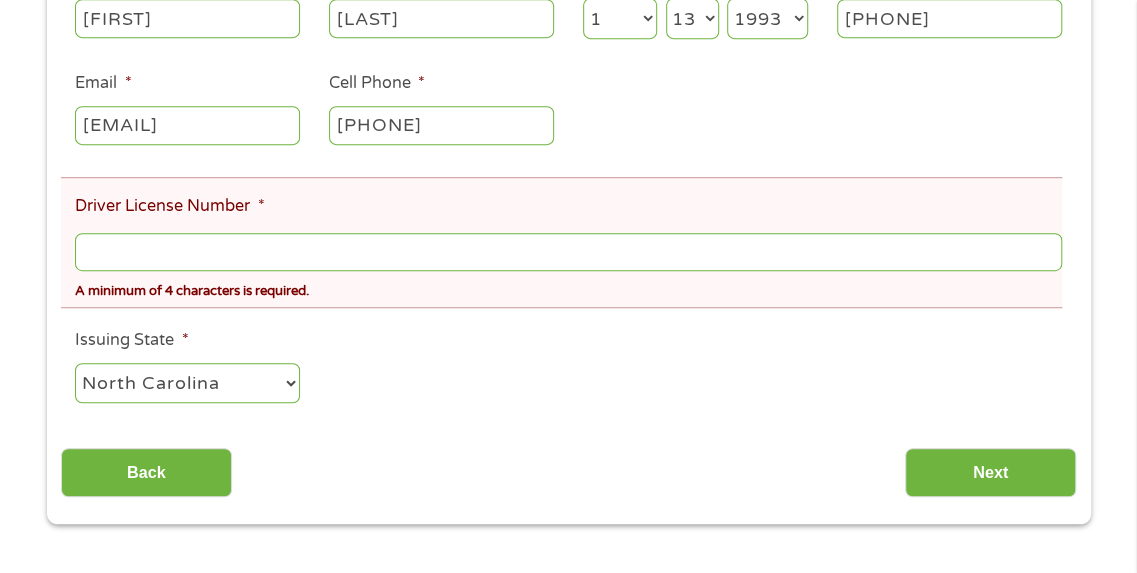 scroll, scrollTop: 527, scrollLeft: 0, axis: vertical 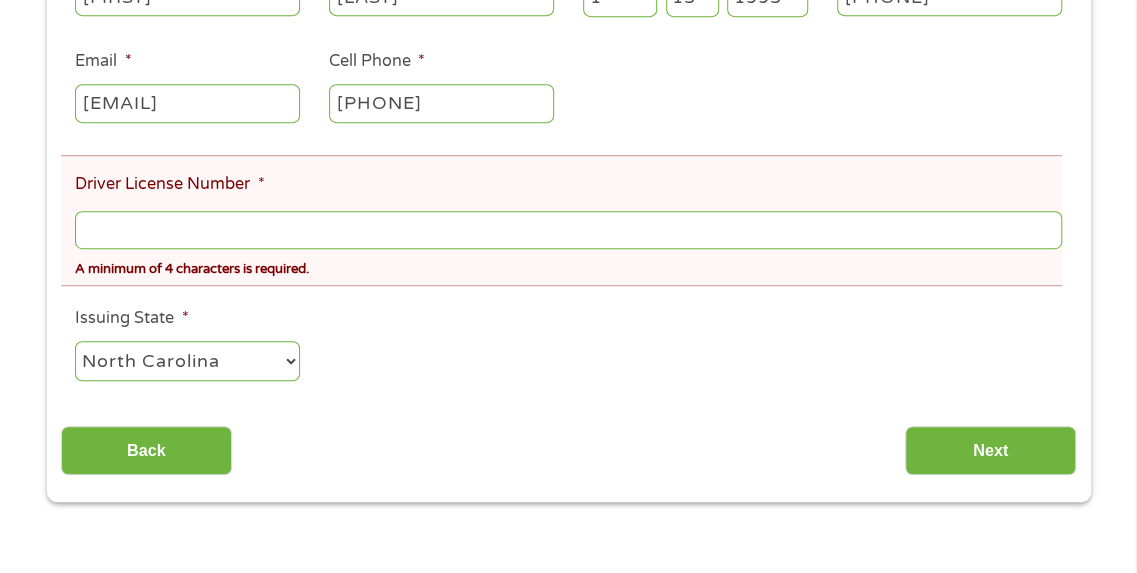 click on "Next" at bounding box center (990, 450) 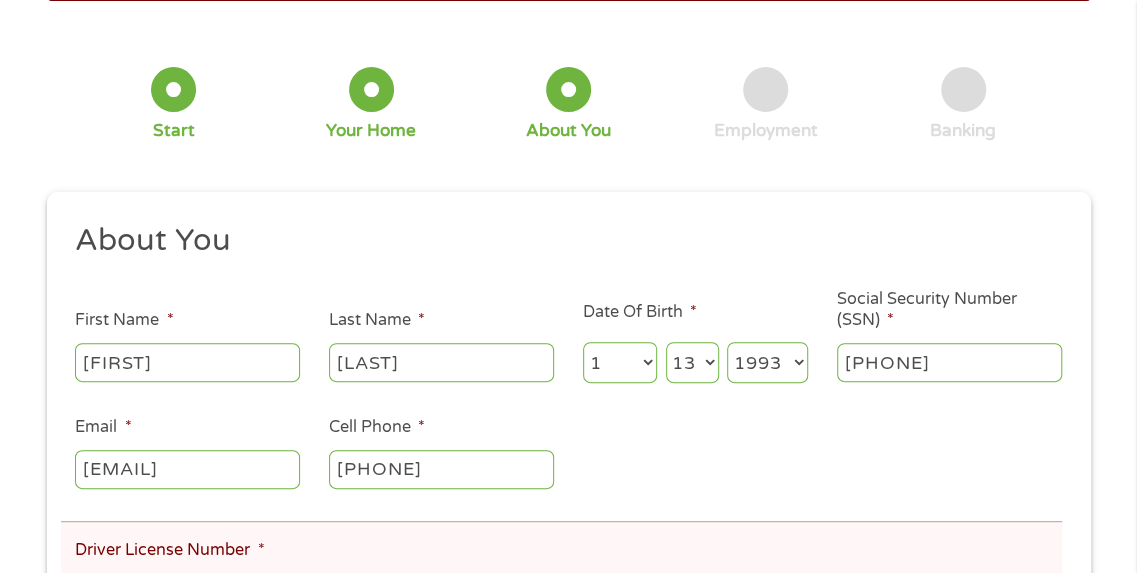 scroll, scrollTop: 31, scrollLeft: 0, axis: vertical 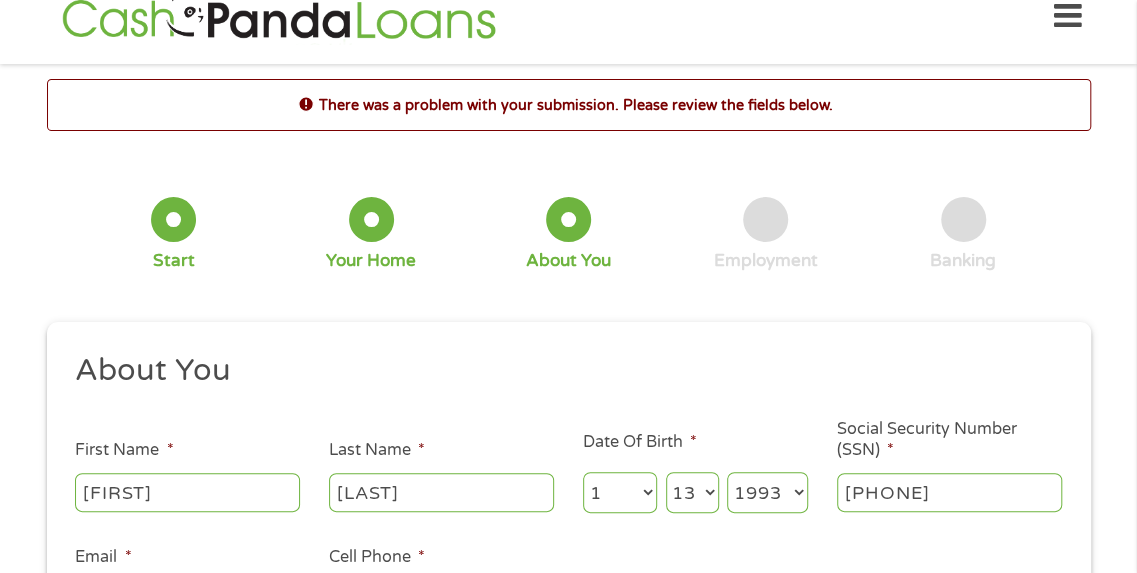 click on "Employment" at bounding box center [766, 261] 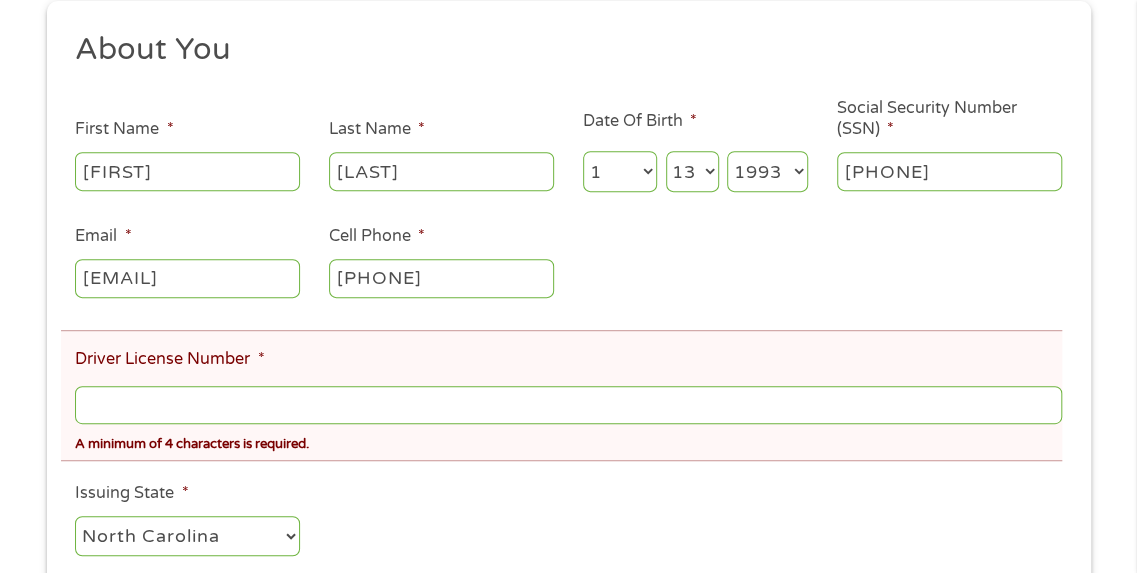 scroll, scrollTop: 447, scrollLeft: 0, axis: vertical 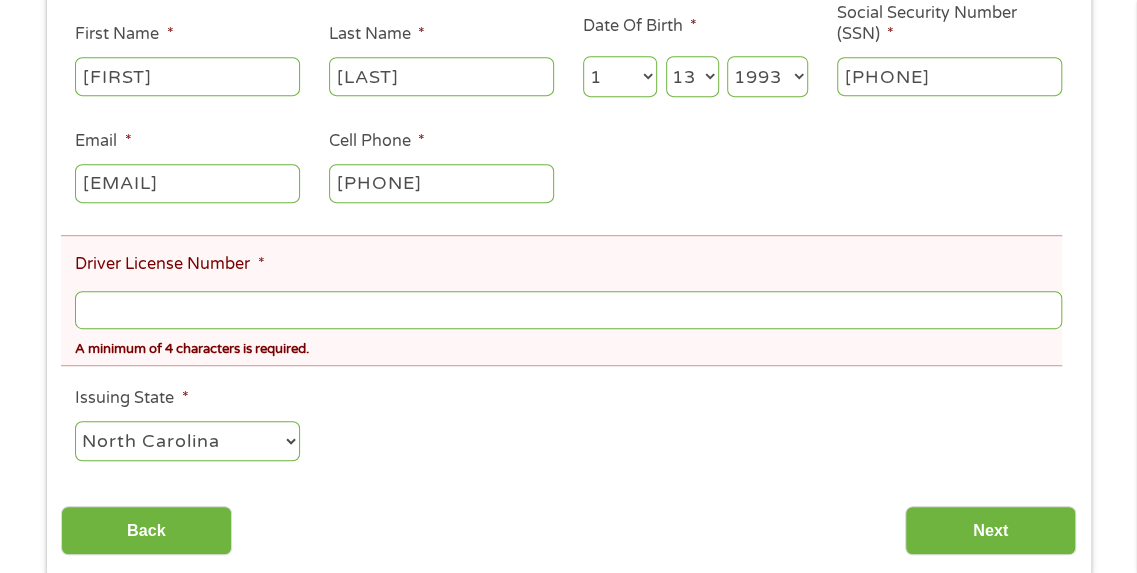 click on "Driver License Number *" at bounding box center [568, 310] 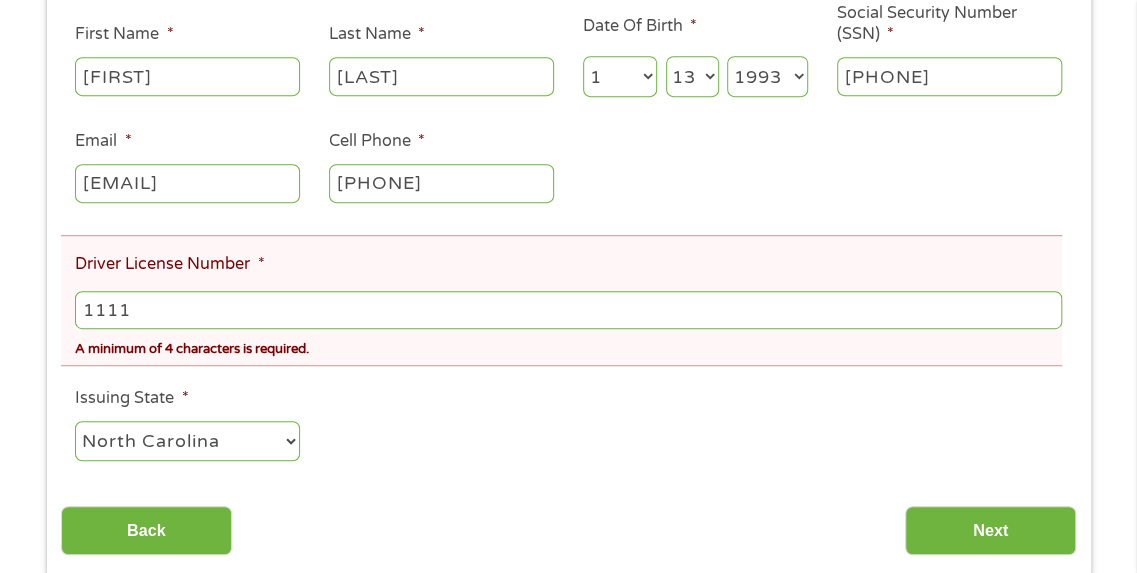 type on "1111" 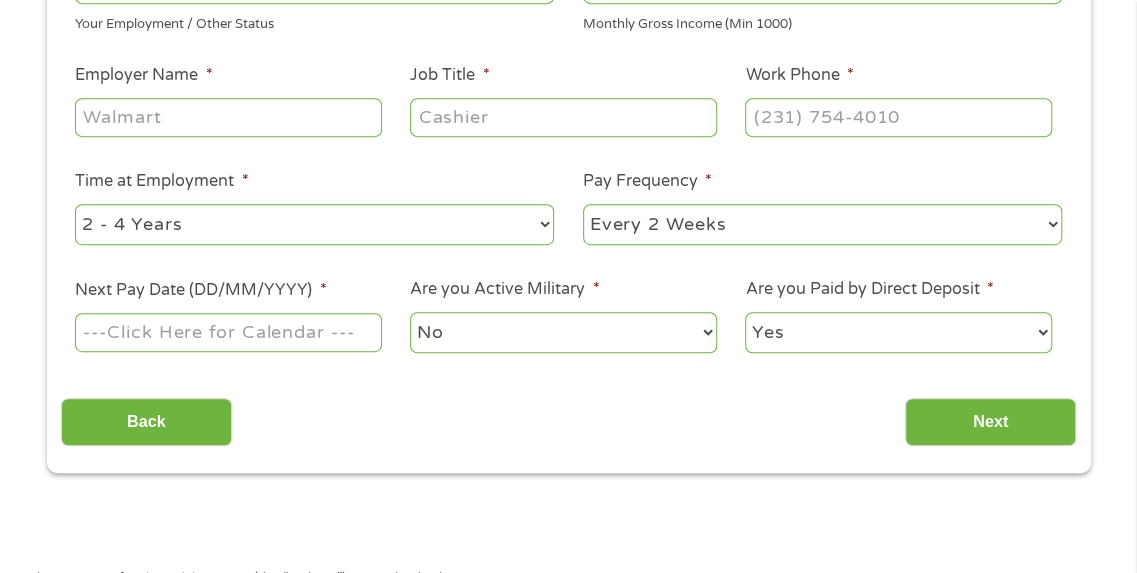 scroll, scrollTop: 8, scrollLeft: 8, axis: both 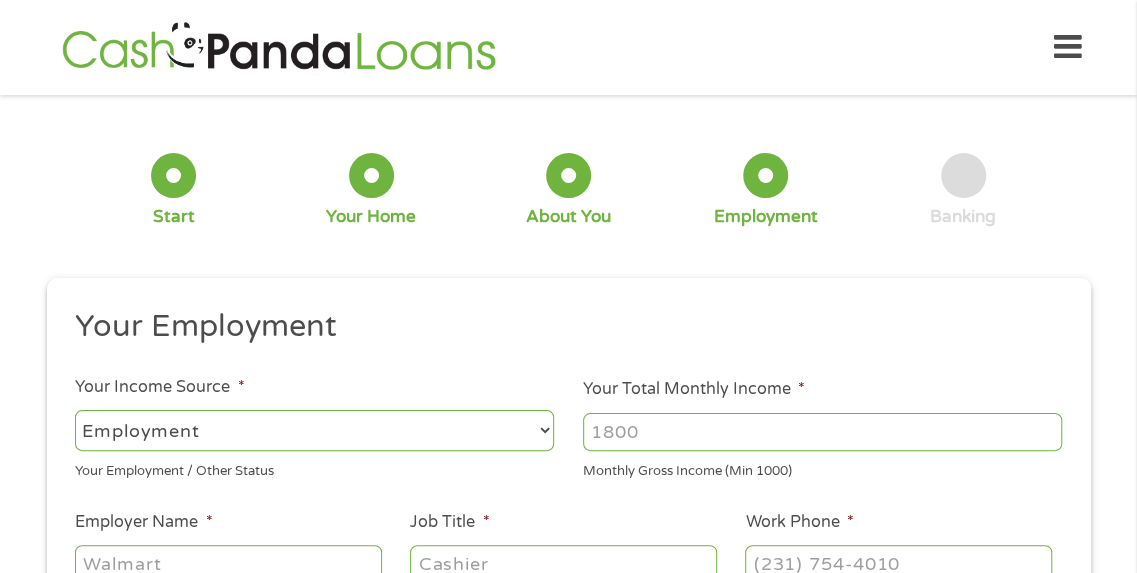 click on "--- Choose one --- Employment Self Employed Benefits" at bounding box center [314, 430] 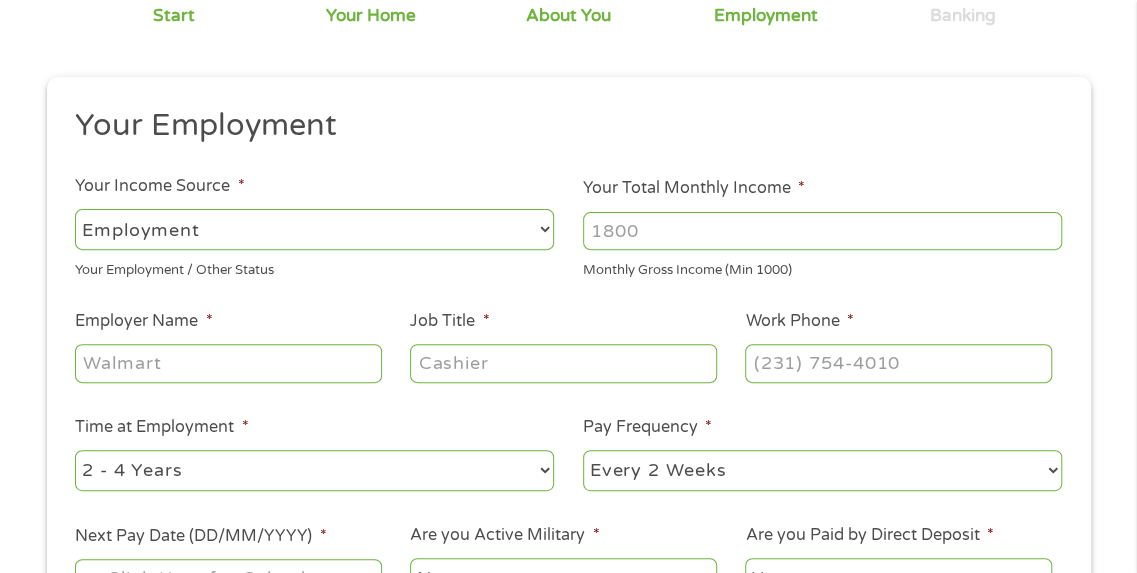 scroll, scrollTop: 238, scrollLeft: 0, axis: vertical 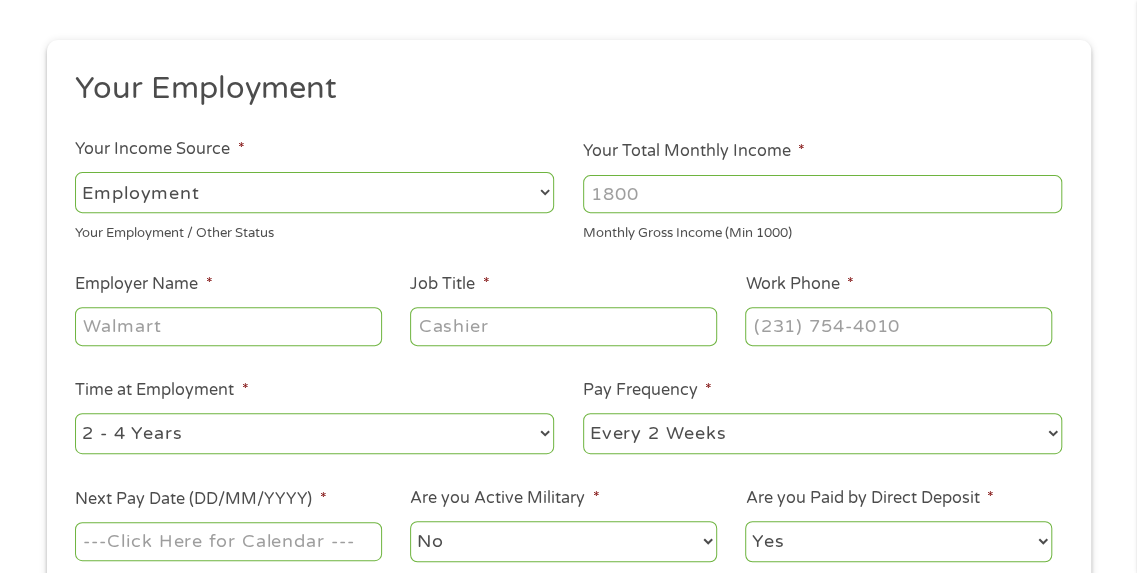 click on "--- Choose one --- Employment Self Employed Benefits" at bounding box center [314, 192] 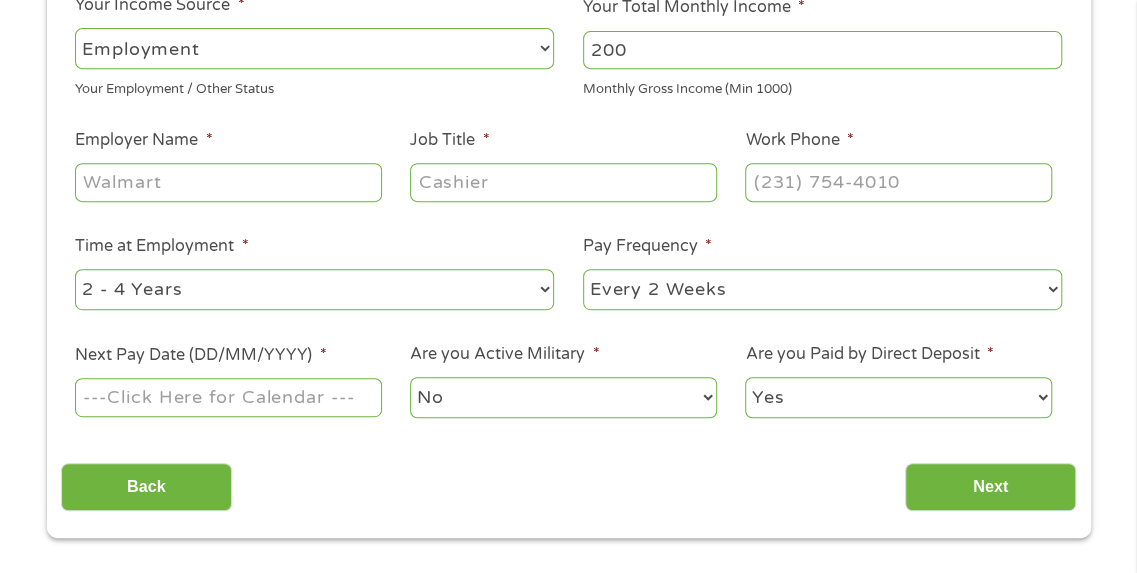 scroll, scrollTop: 406, scrollLeft: 0, axis: vertical 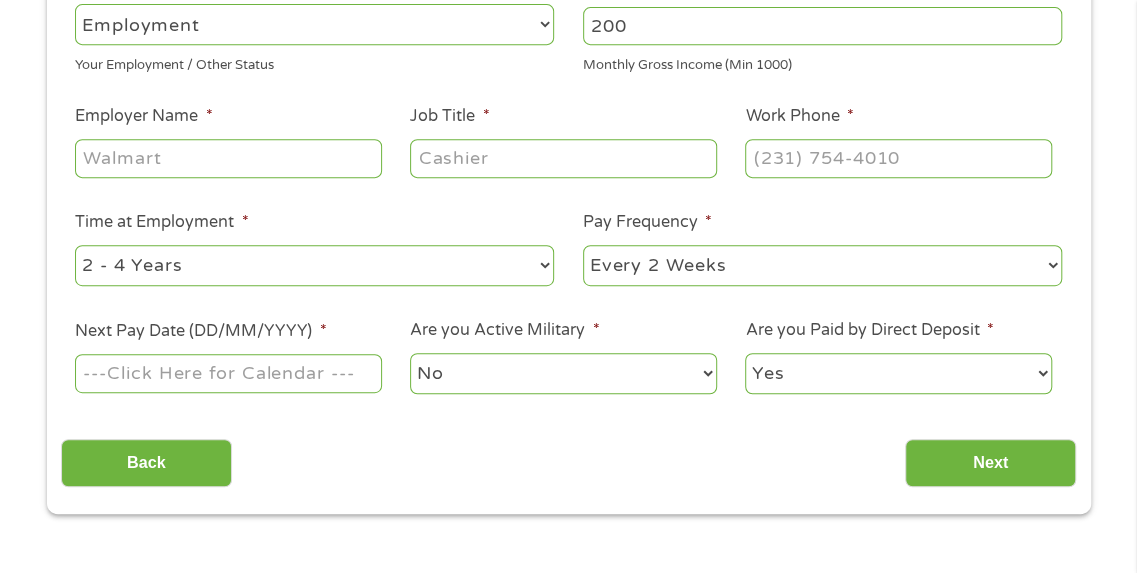 type on "200" 